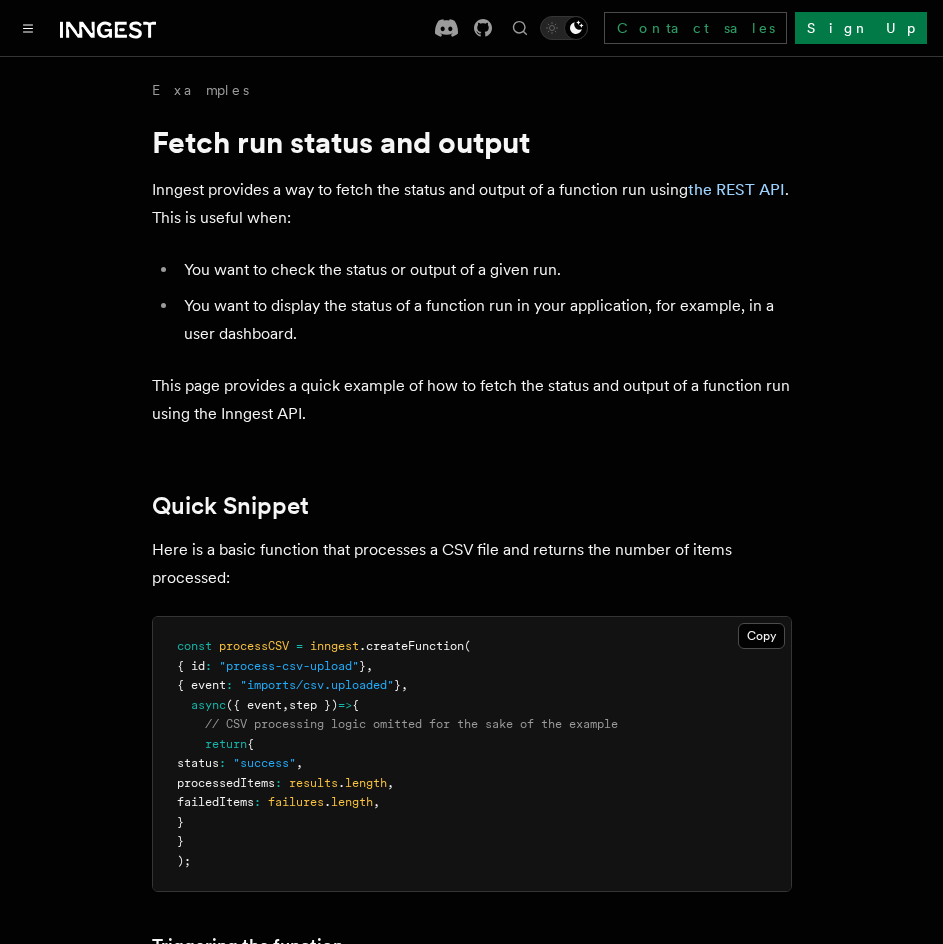 scroll, scrollTop: 1144, scrollLeft: 0, axis: vertical 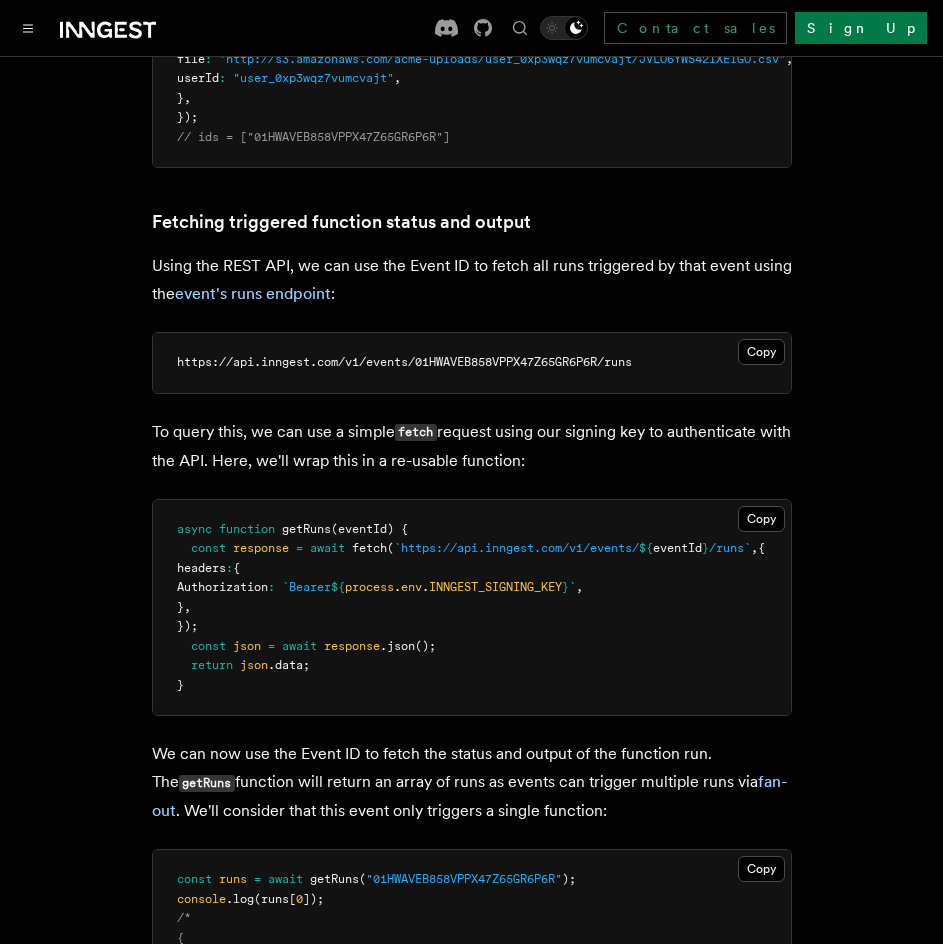 click on "Examples Fetch run status and output
Inngest provides a way to fetch the status and output of a function run using  the REST API . This is useful when:
You want to check the status or output of a given run.
You want to display the status of a function run in your application, for example, in a user dashboard.
This page provides a quick example of how to fetch the status and output of a function run using the Inngest API.
Quick Snippet
Here is a basic function that processes a CSV file and returns the number of items processed:
Copy Copied const   processCSV   =   inngest .createFunction (
{ id :   "process-csv-upload"  } ,
{ event :   "imports/csv.uploaded"  } ,
async  ({ event ,  step })  =>  {
// CSV processing logic omitted for the sake of the example
return  {
status :   "success" ,
processedItems :   results . length ,
failedItems :   failures . length ,
}
}
);
Triggering the function
"imports/csv.uploaded"  using
=" at bounding box center (471, 1033) 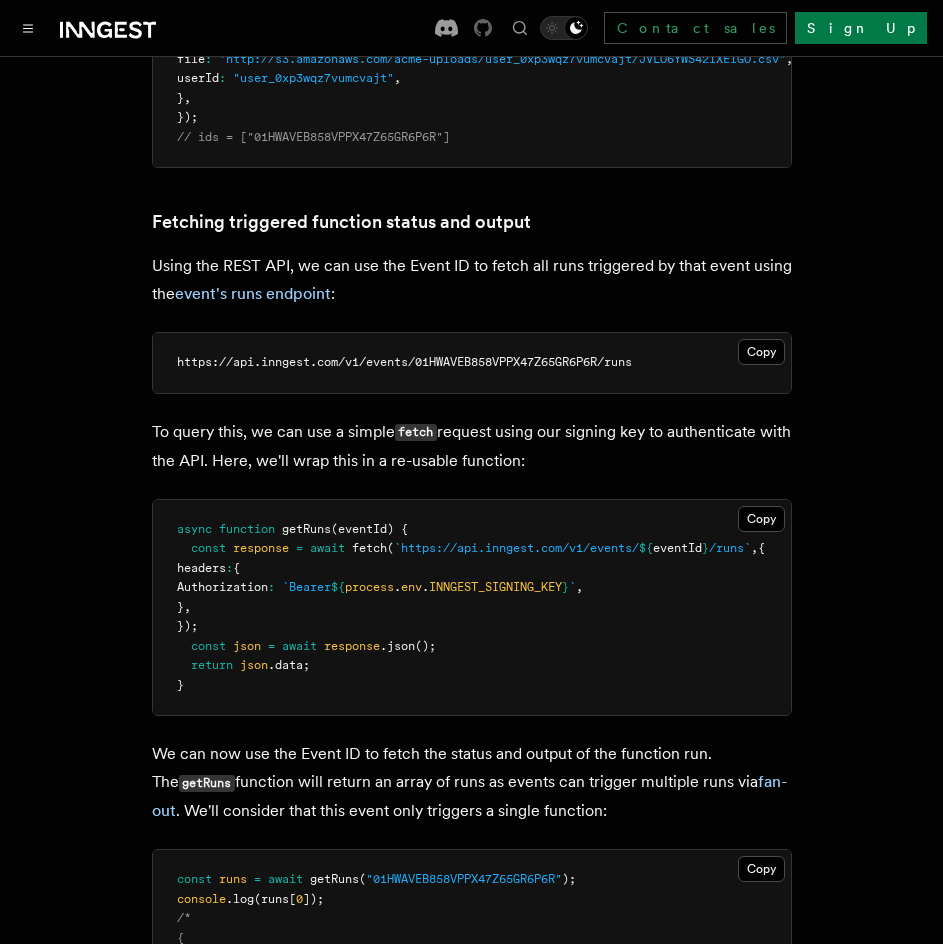click 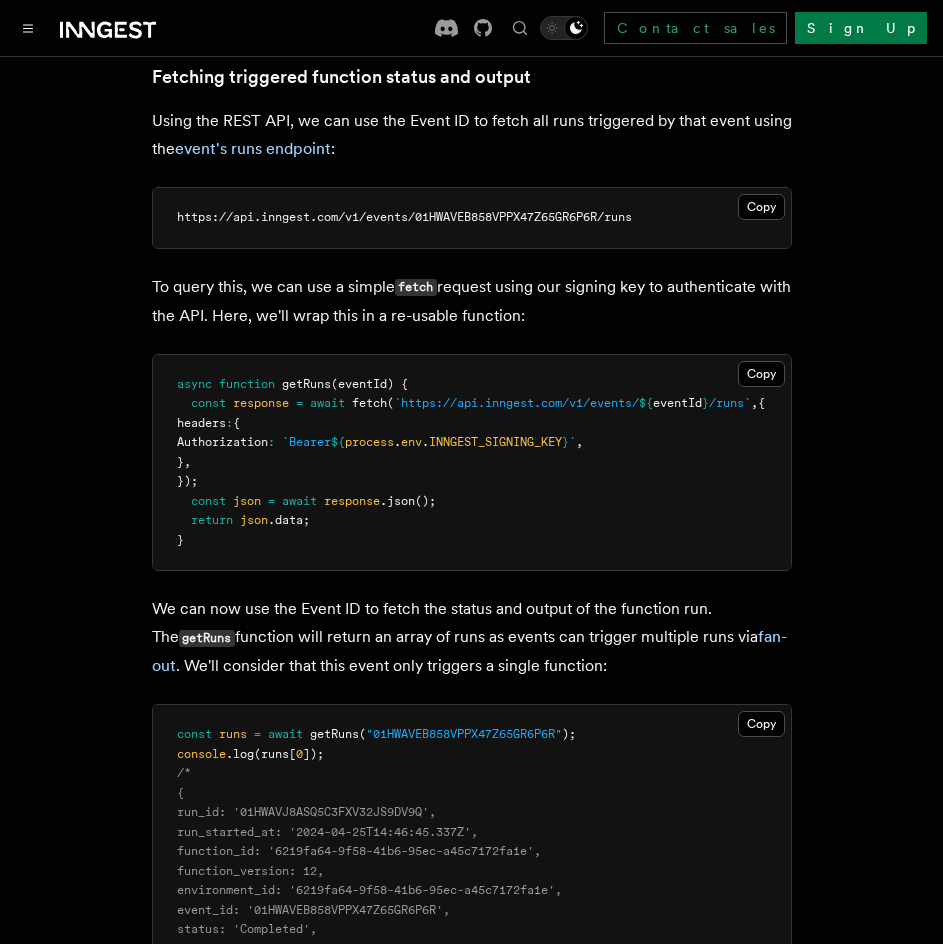 scroll, scrollTop: 1349, scrollLeft: 0, axis: vertical 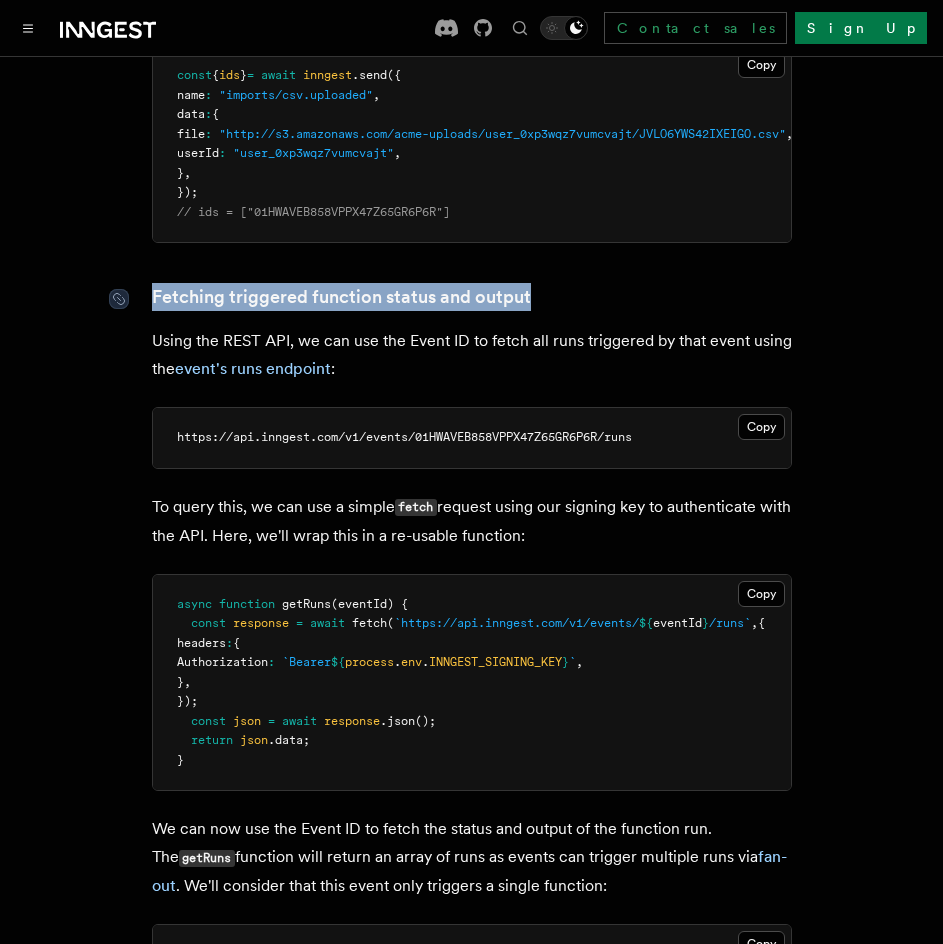 drag, startPoint x: 532, startPoint y: 288, endPoint x: 134, endPoint y: 289, distance: 398.00125 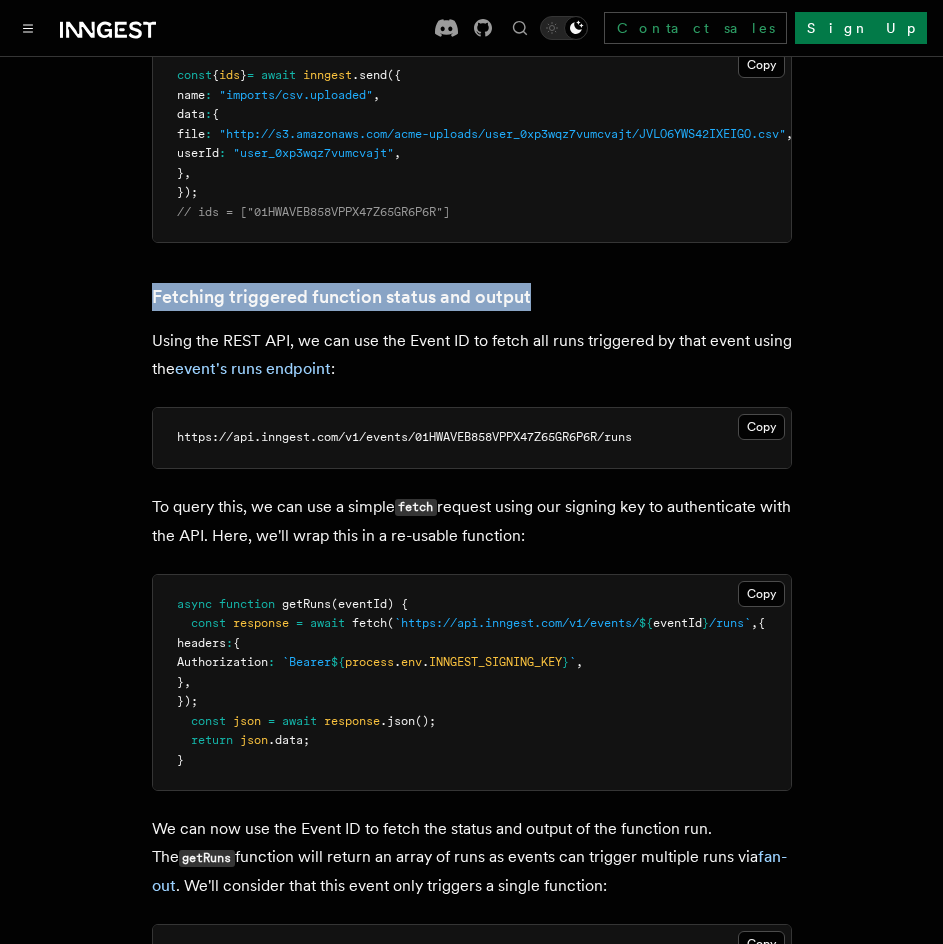 copy on "Fetching triggered function status and output" 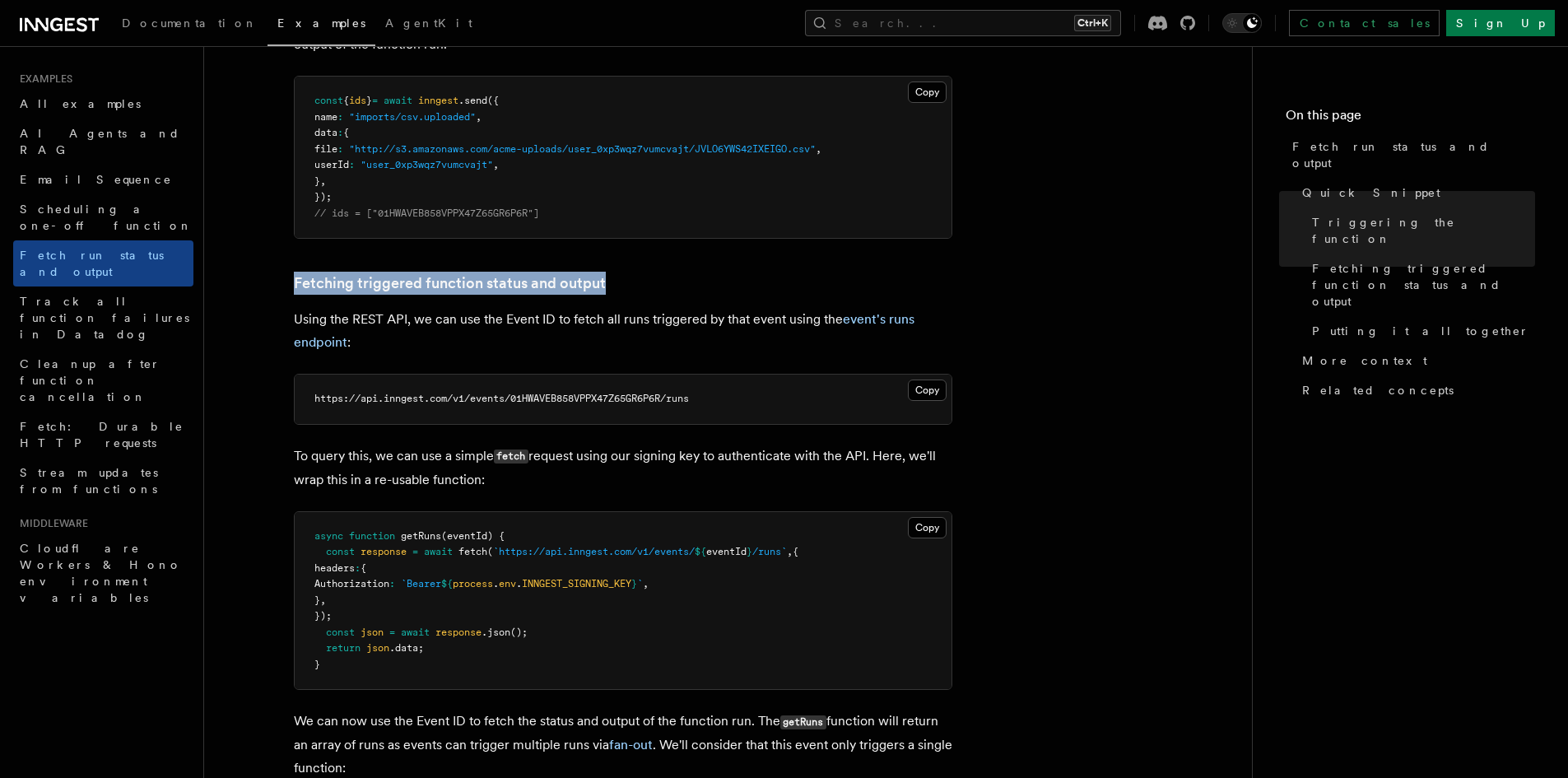 scroll, scrollTop: 561, scrollLeft: 0, axis: vertical 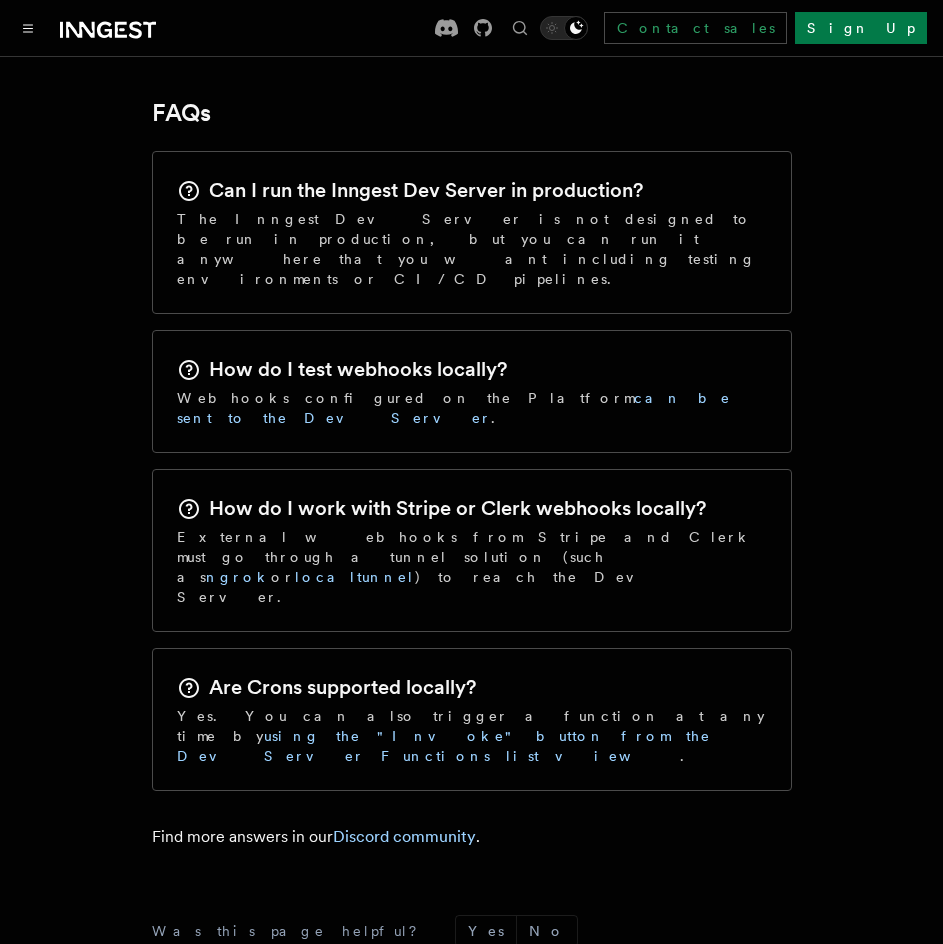 click on "Find more answers in our  Discord community ." at bounding box center [472, 837] 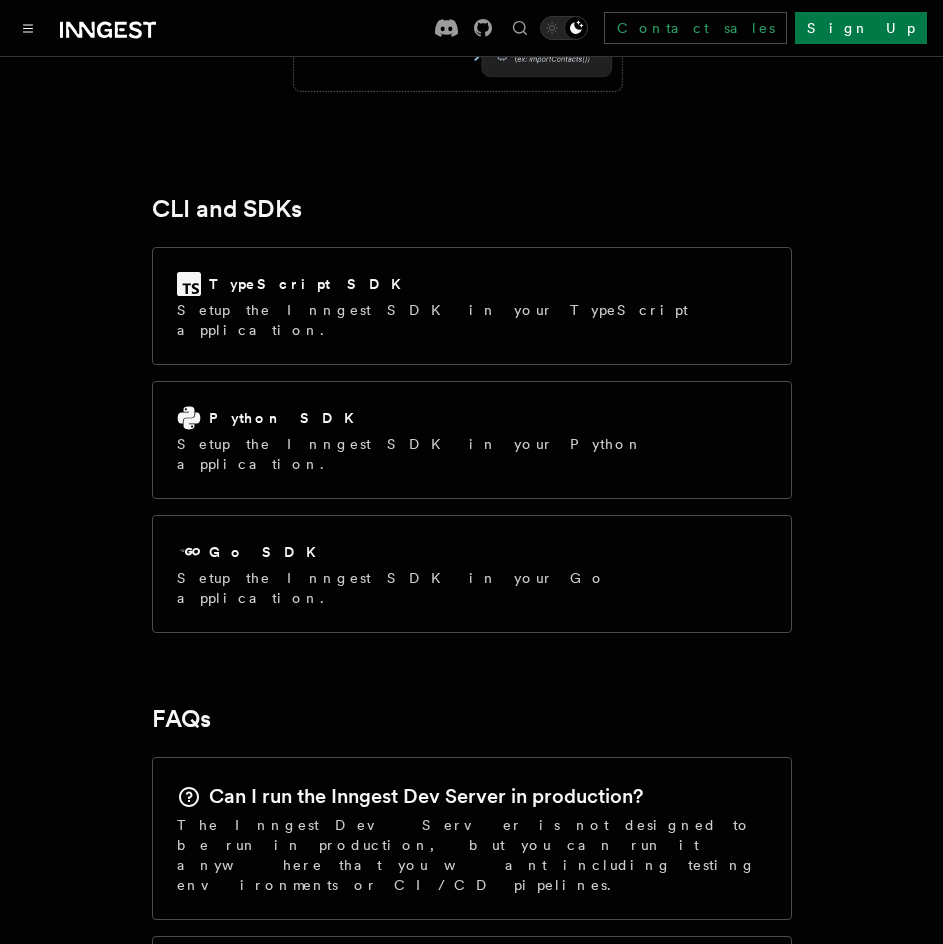 scroll, scrollTop: 2302, scrollLeft: 0, axis: vertical 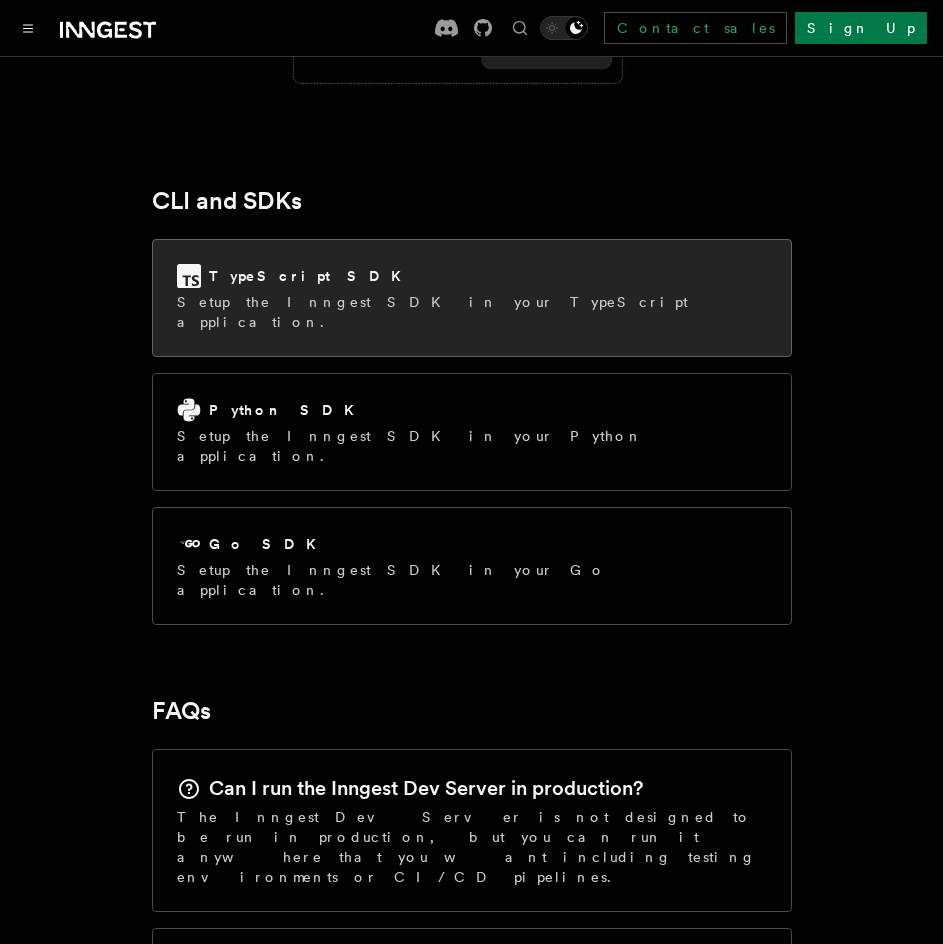 click on "TypeScript SDK" at bounding box center [472, 276] 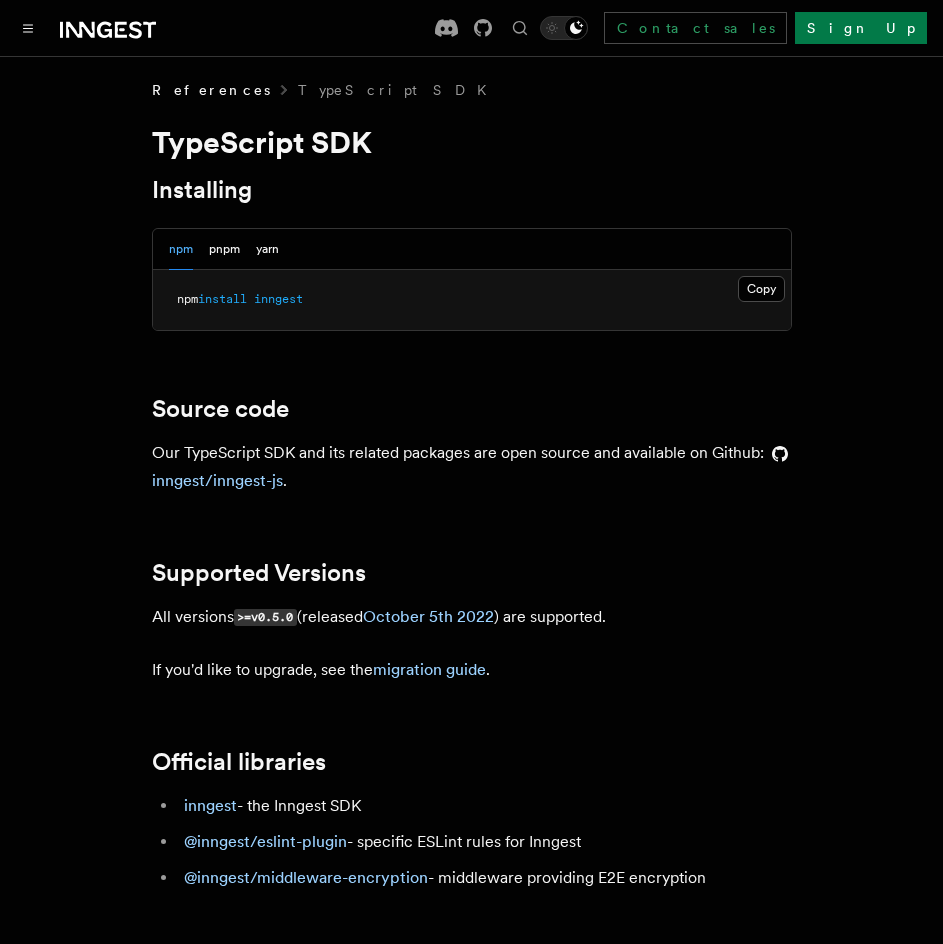 scroll, scrollTop: 0, scrollLeft: 0, axis: both 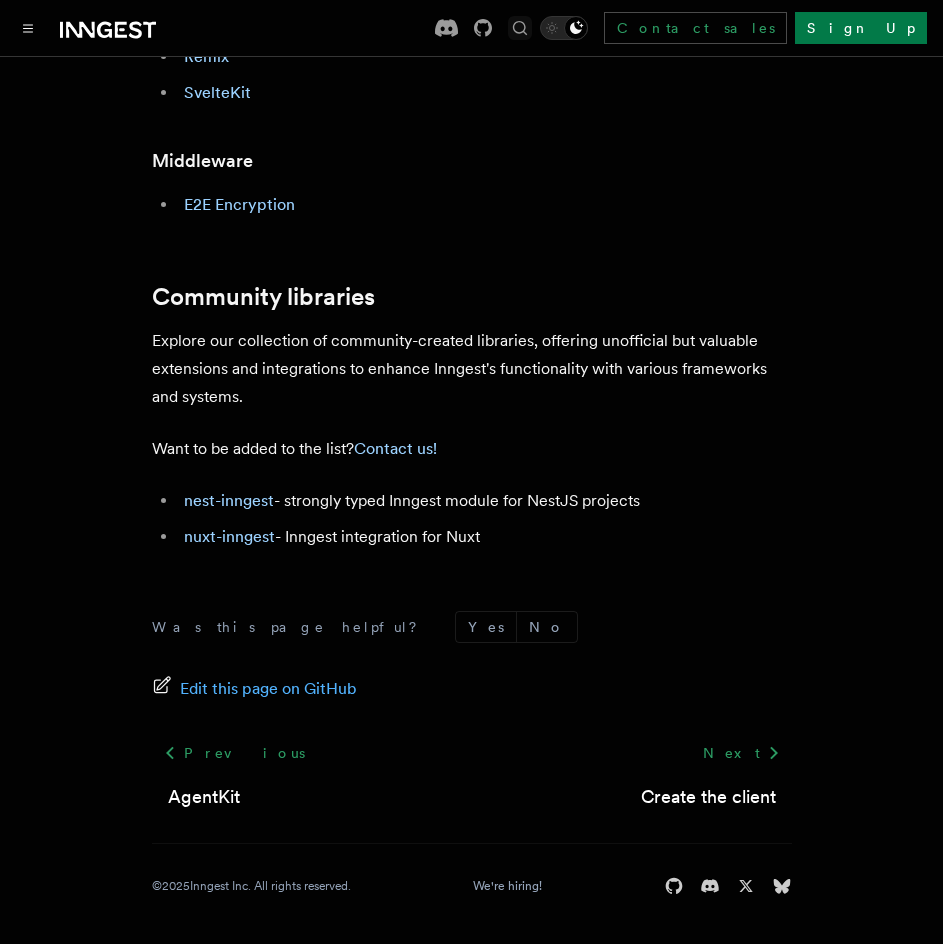 click 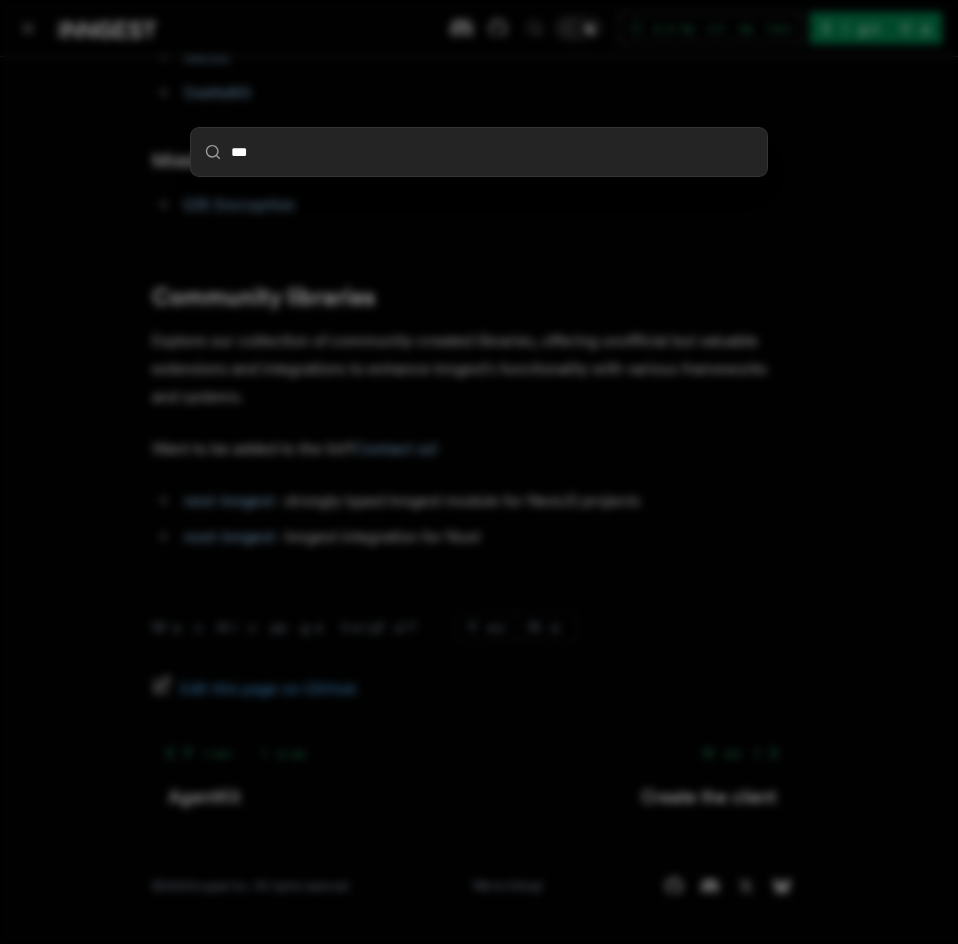 type on "****" 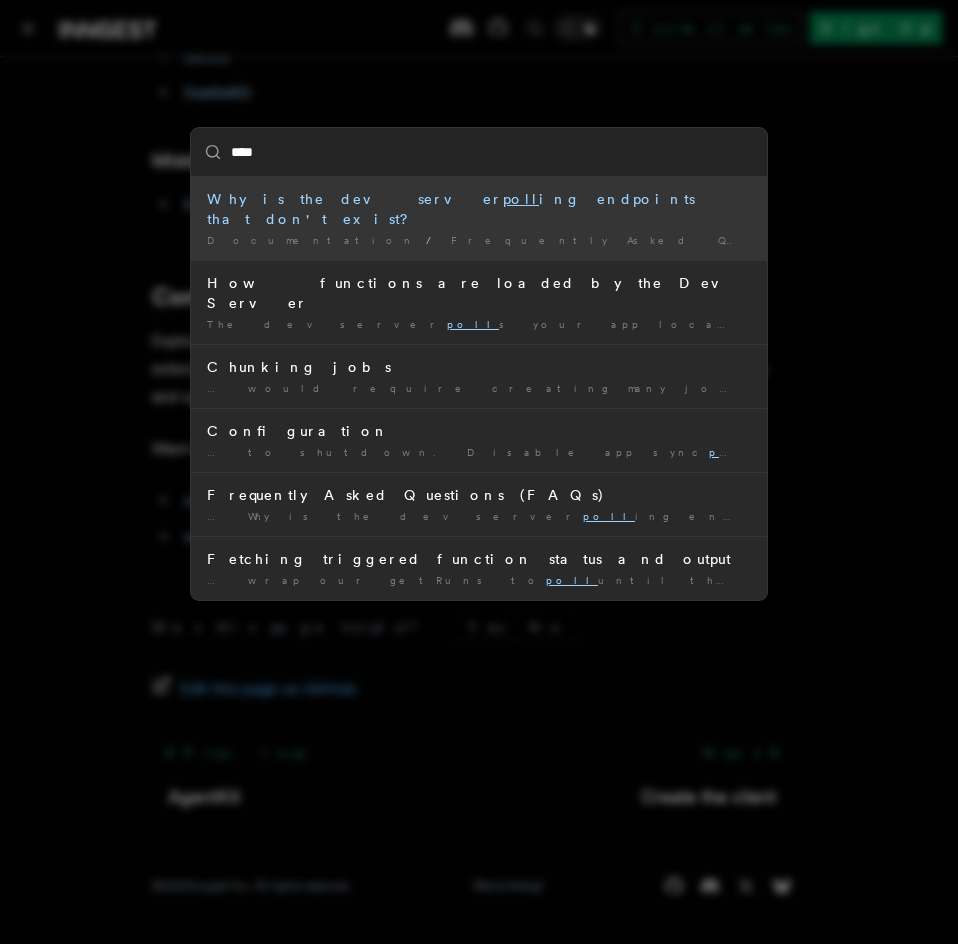 click on "Frequently Asked Questions (FAQs)" at bounding box center [703, 240] 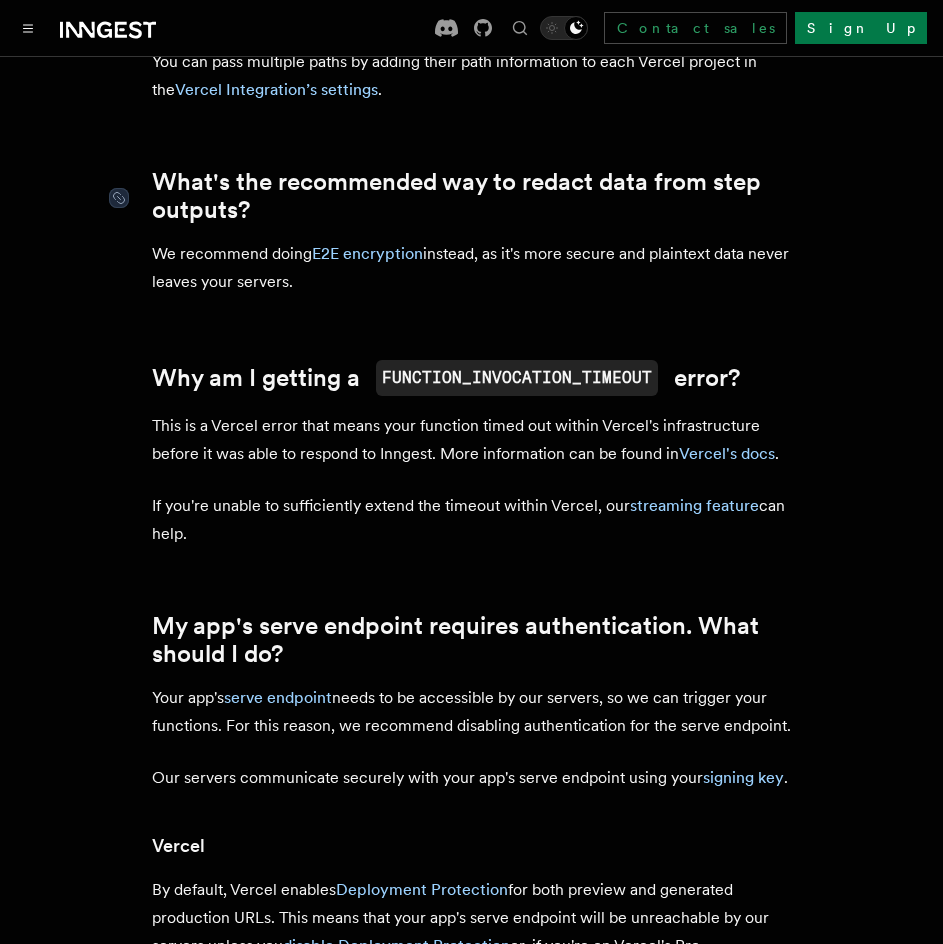 scroll, scrollTop: 2000, scrollLeft: 0, axis: vertical 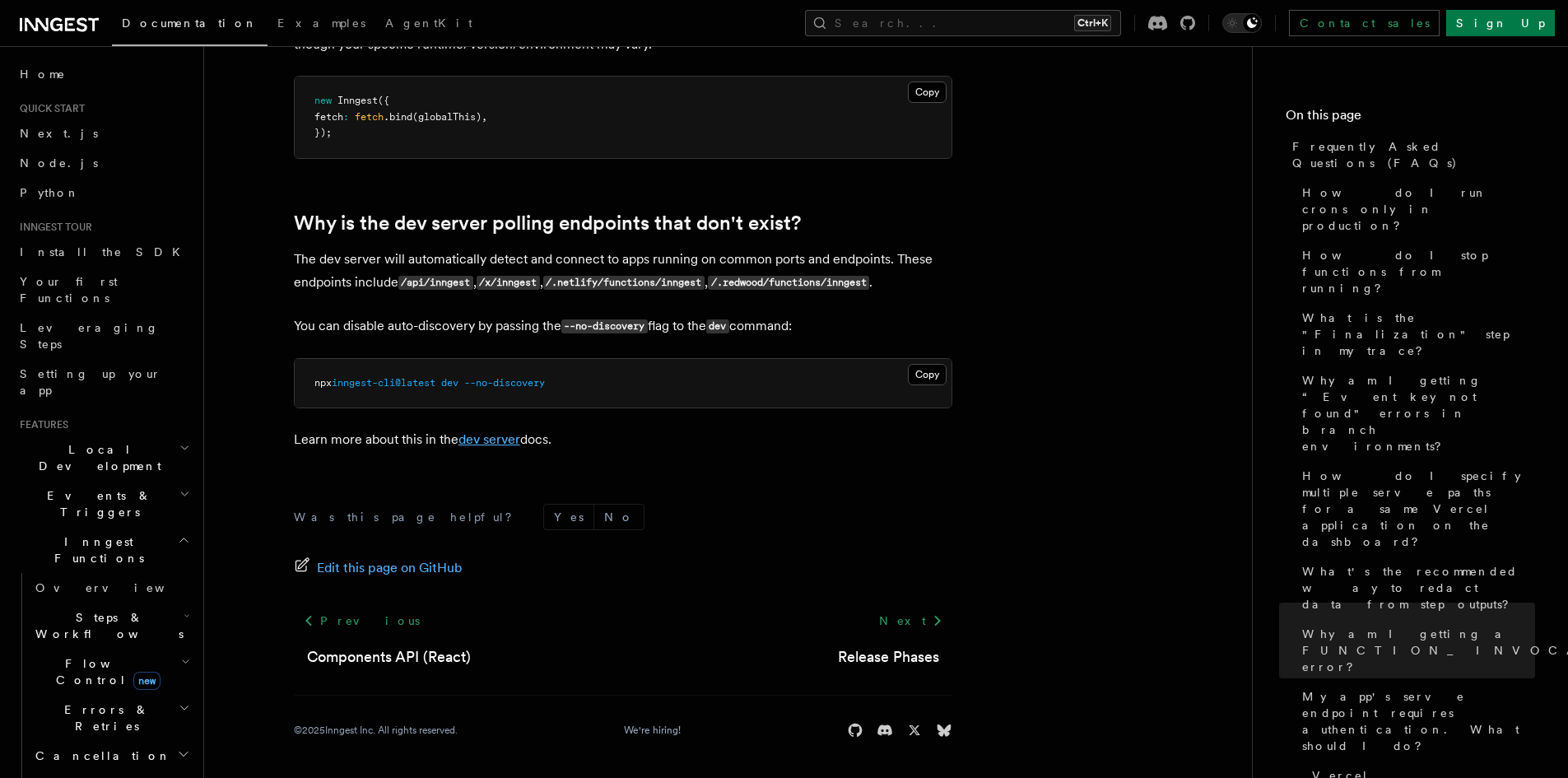 click on "dev server" at bounding box center (489, 439) 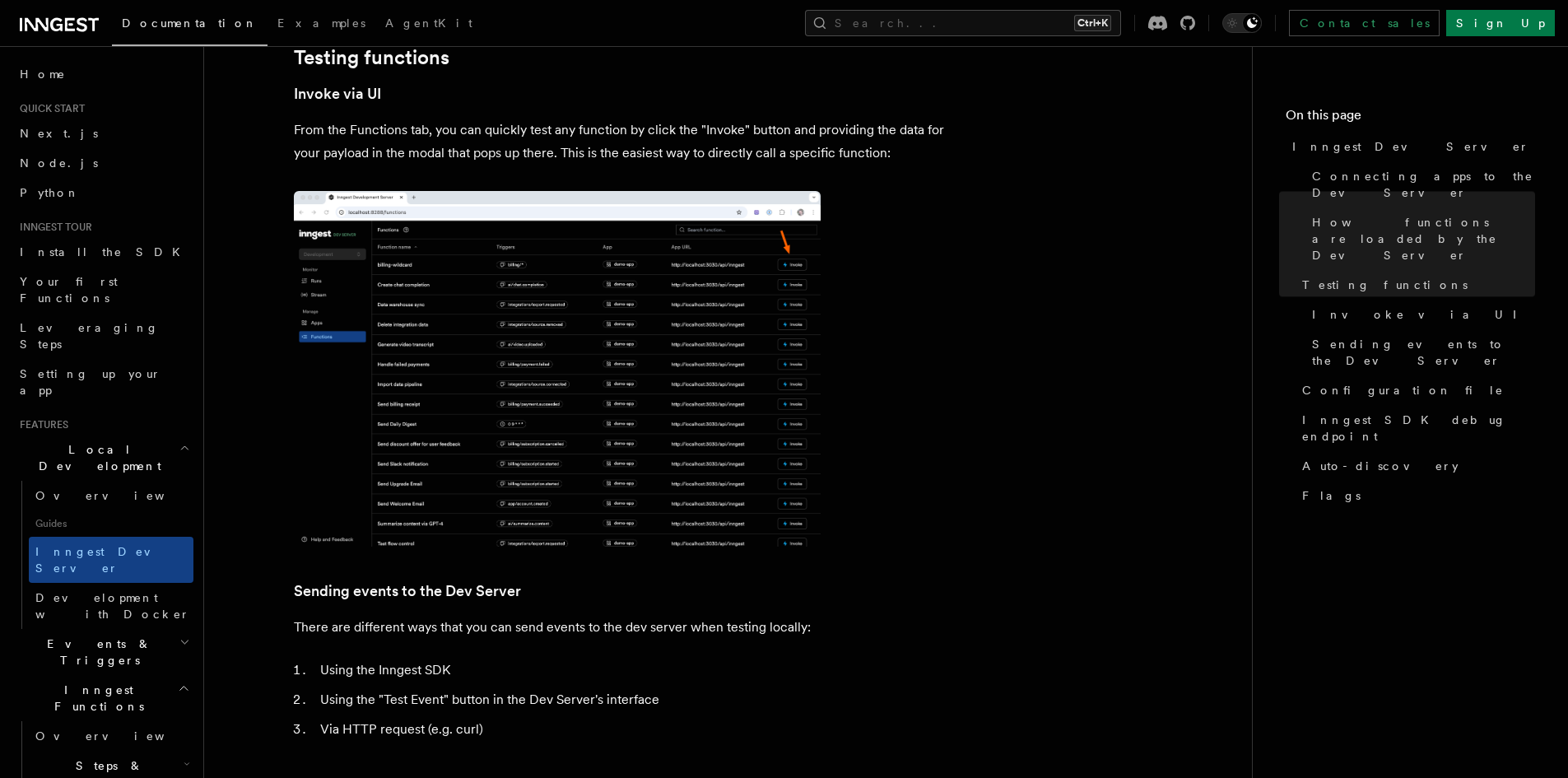 scroll, scrollTop: 1871, scrollLeft: 0, axis: vertical 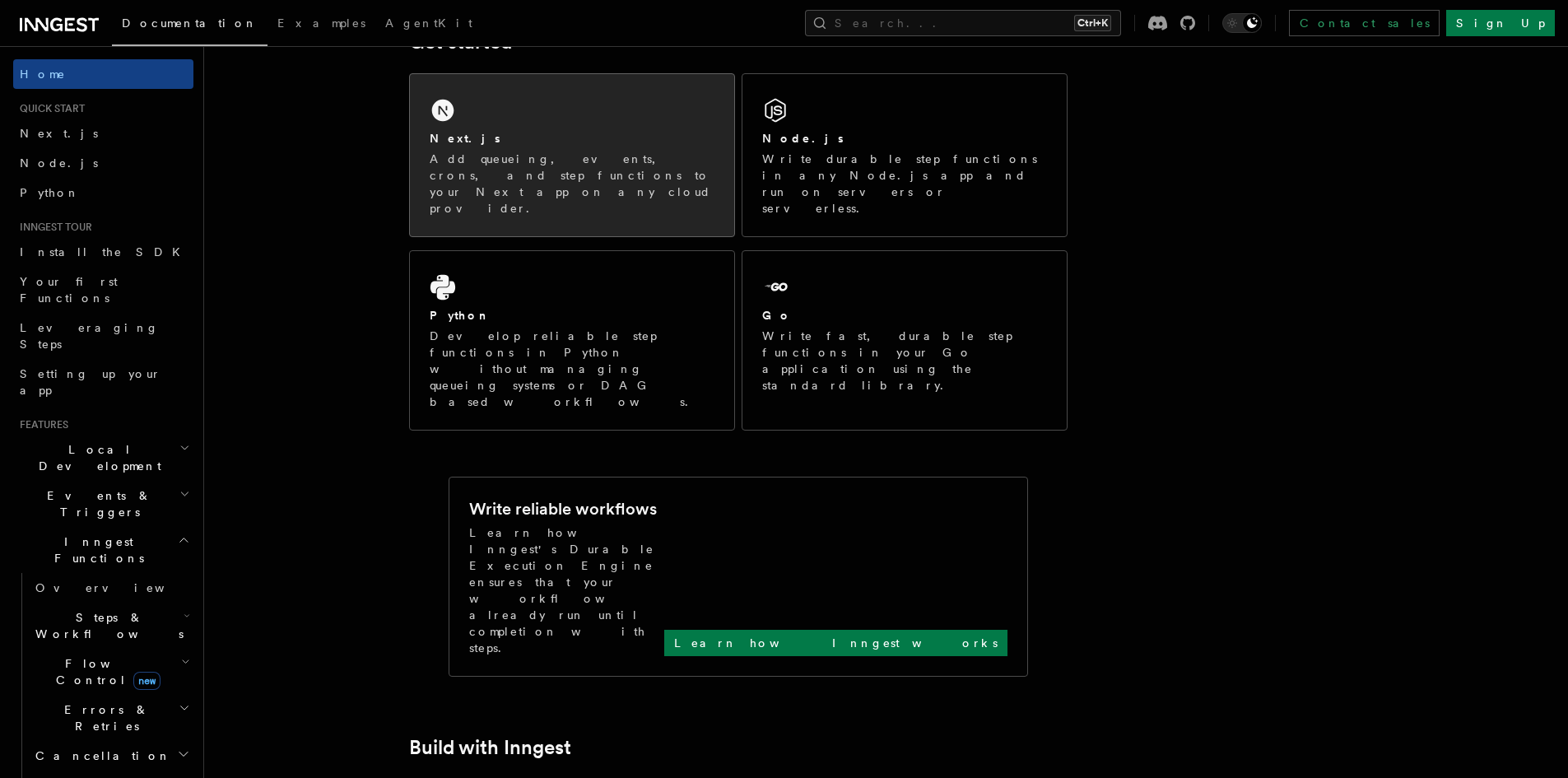 click on "Next.js" at bounding box center (572, 138) 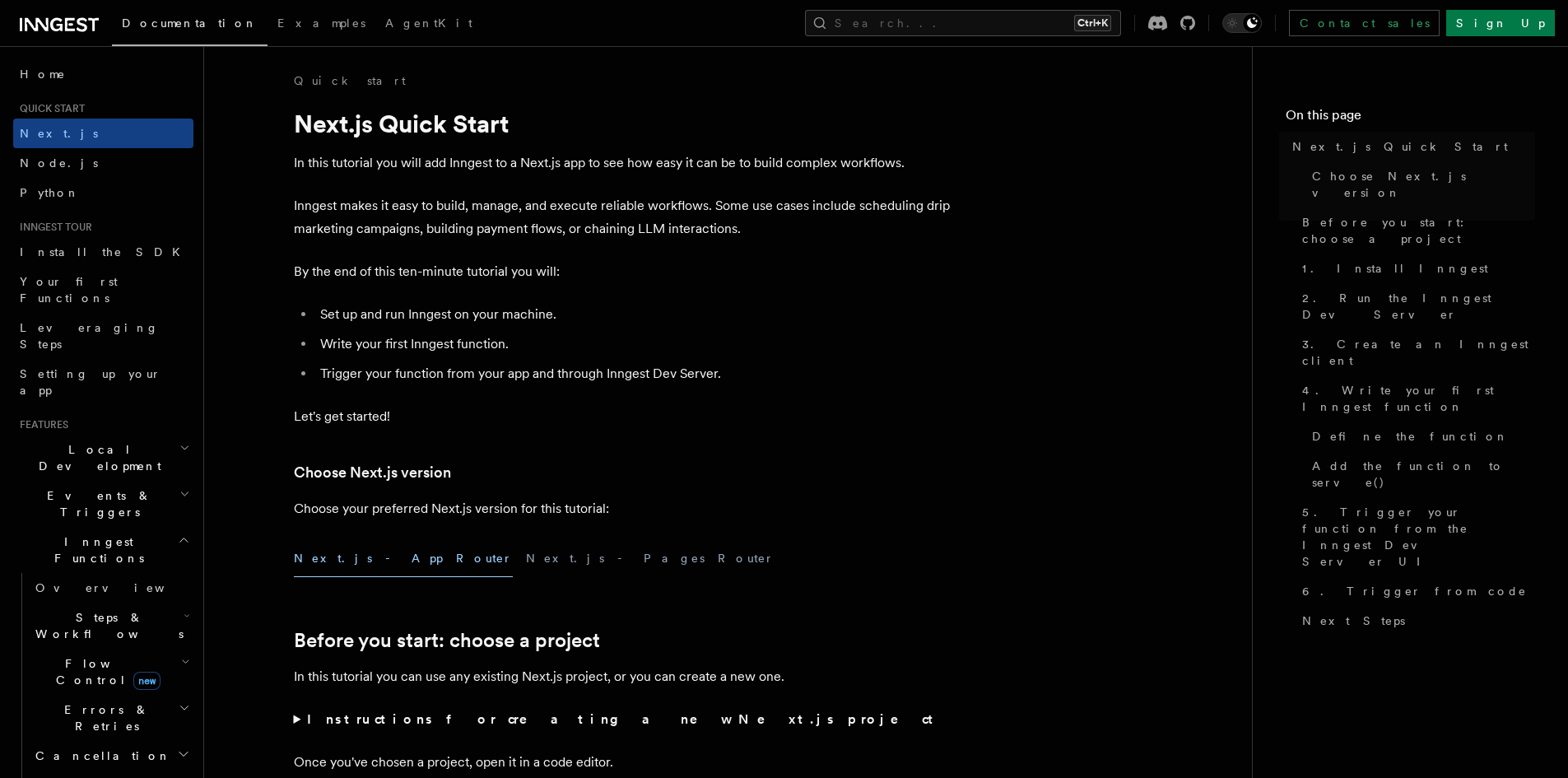 scroll, scrollTop: 0, scrollLeft: 0, axis: both 